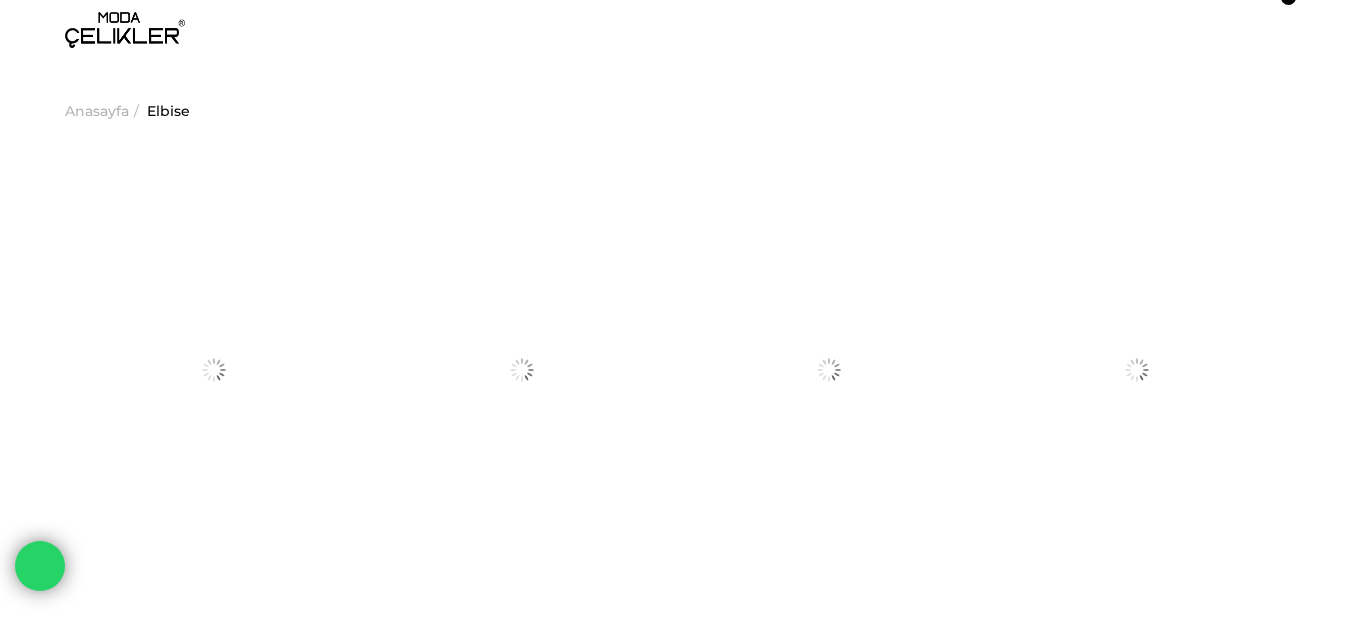 scroll, scrollTop: 0, scrollLeft: 0, axis: both 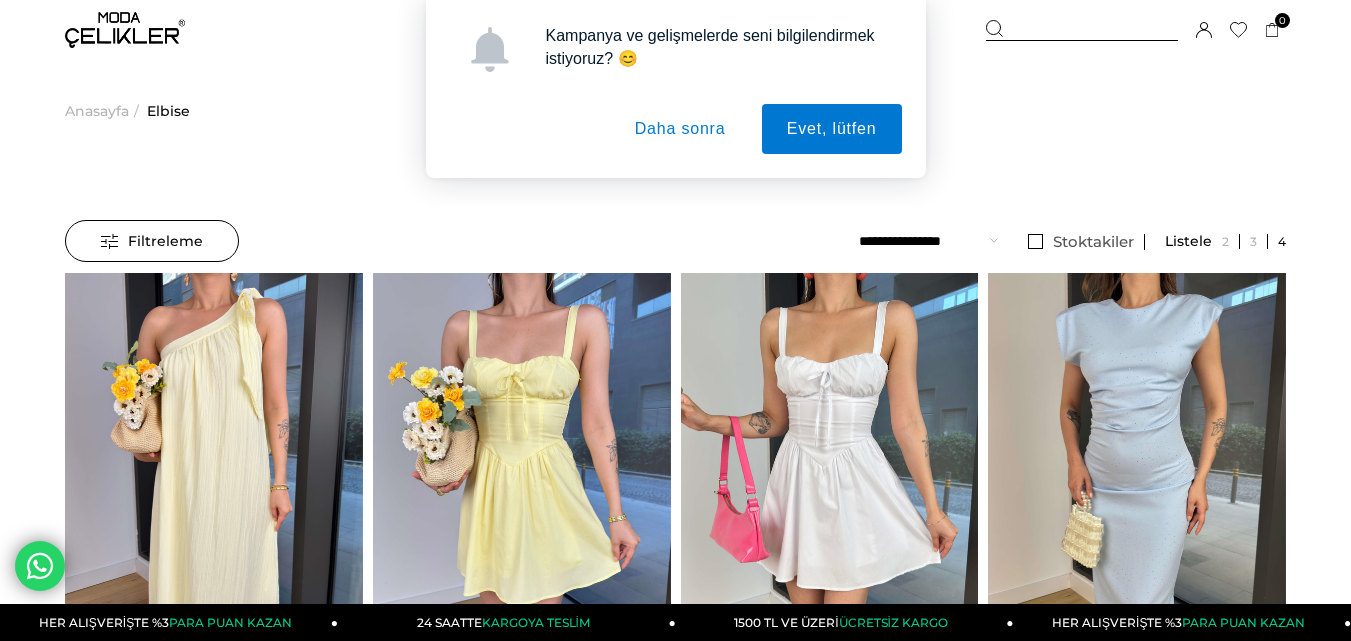 click on "Daha sonra" at bounding box center [680, 129] 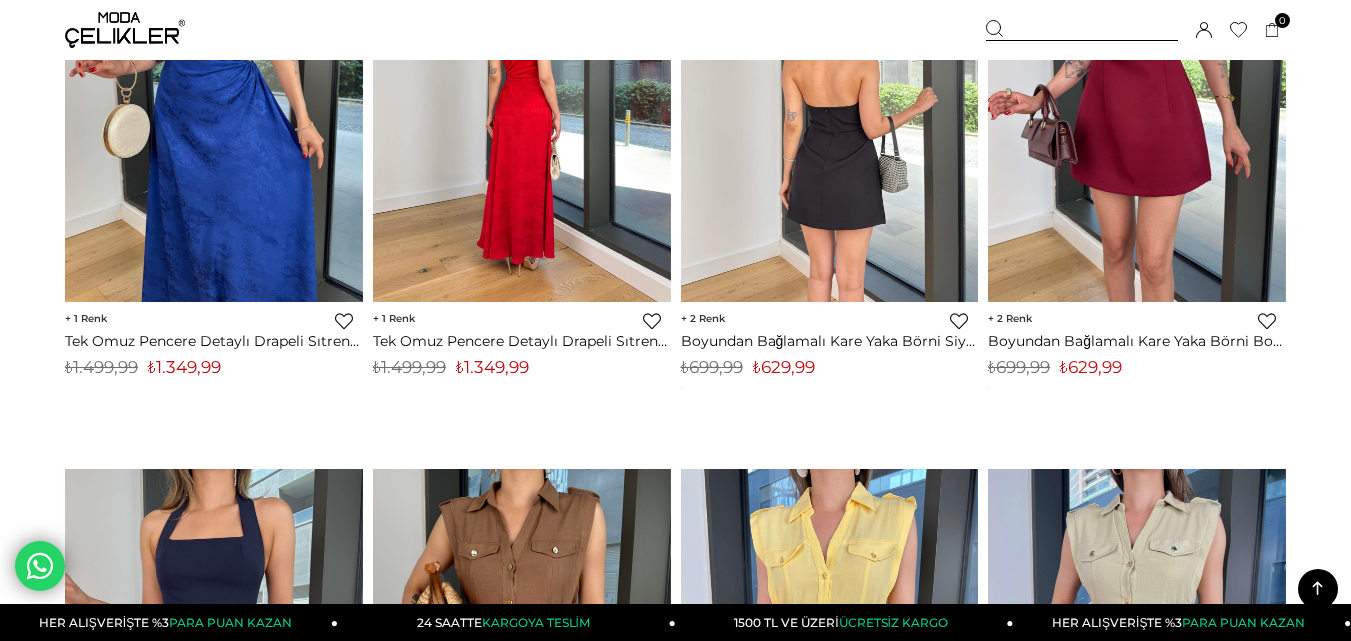 scroll, scrollTop: 3600, scrollLeft: 0, axis: vertical 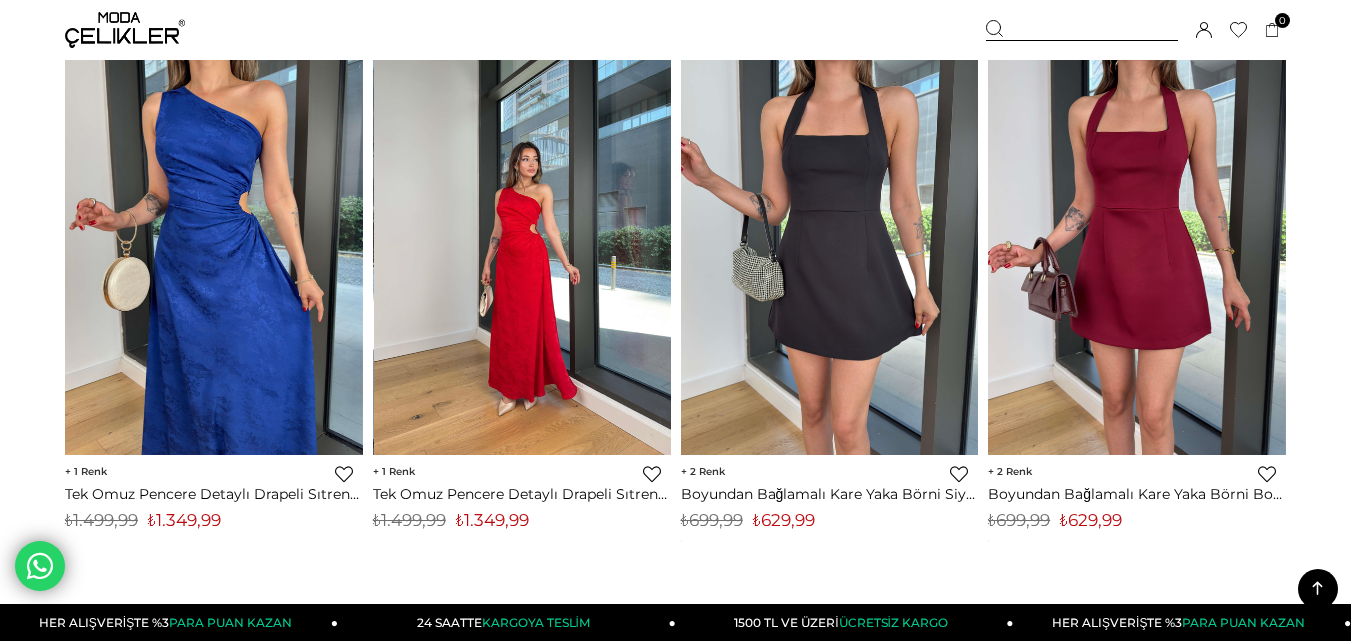 click at bounding box center (523, 257) 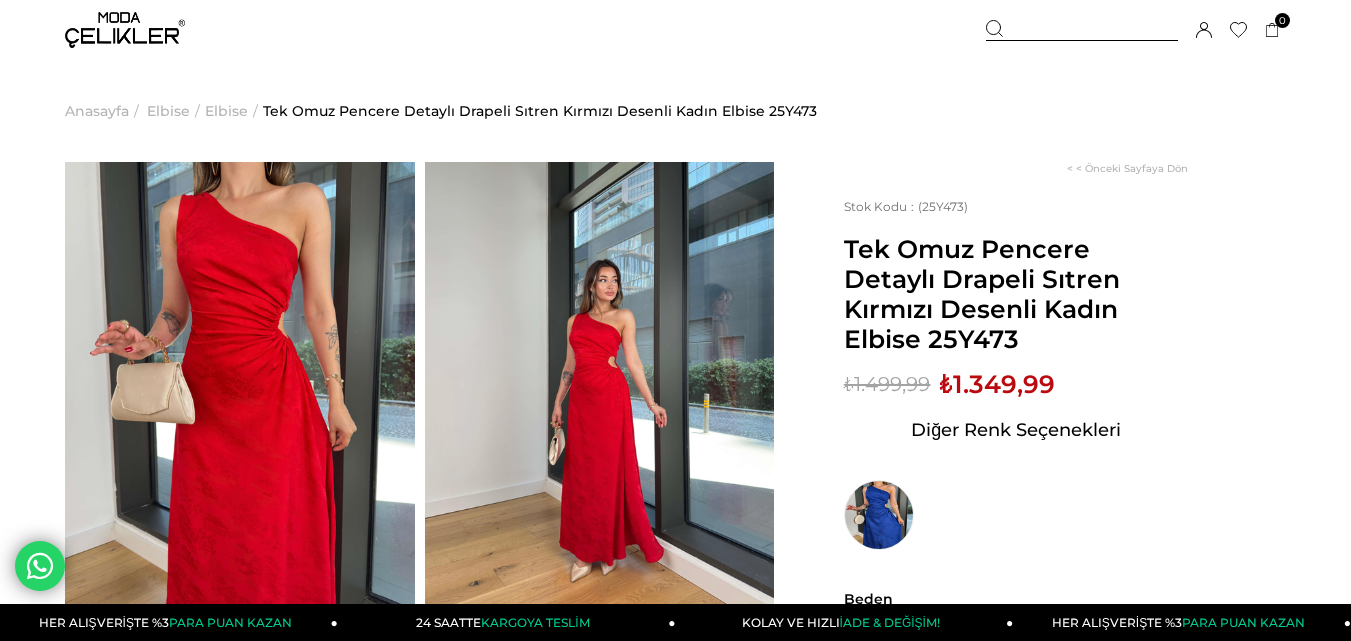 scroll, scrollTop: 200, scrollLeft: 0, axis: vertical 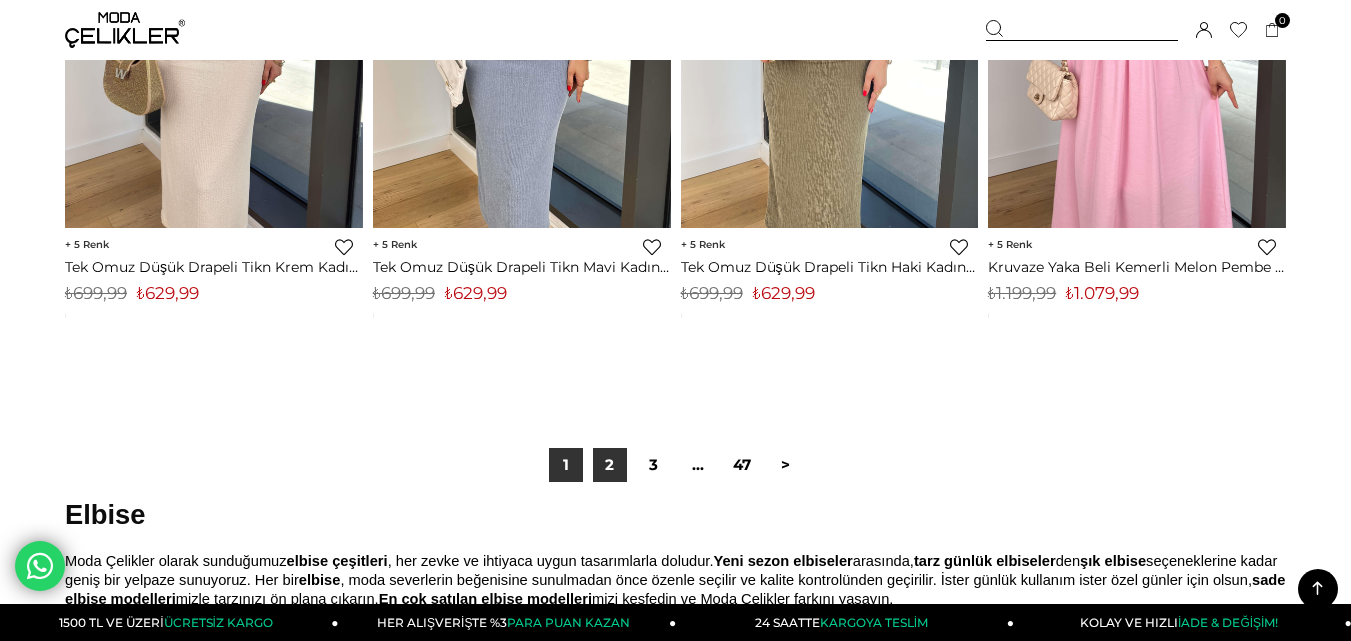 click on "2" at bounding box center [610, 465] 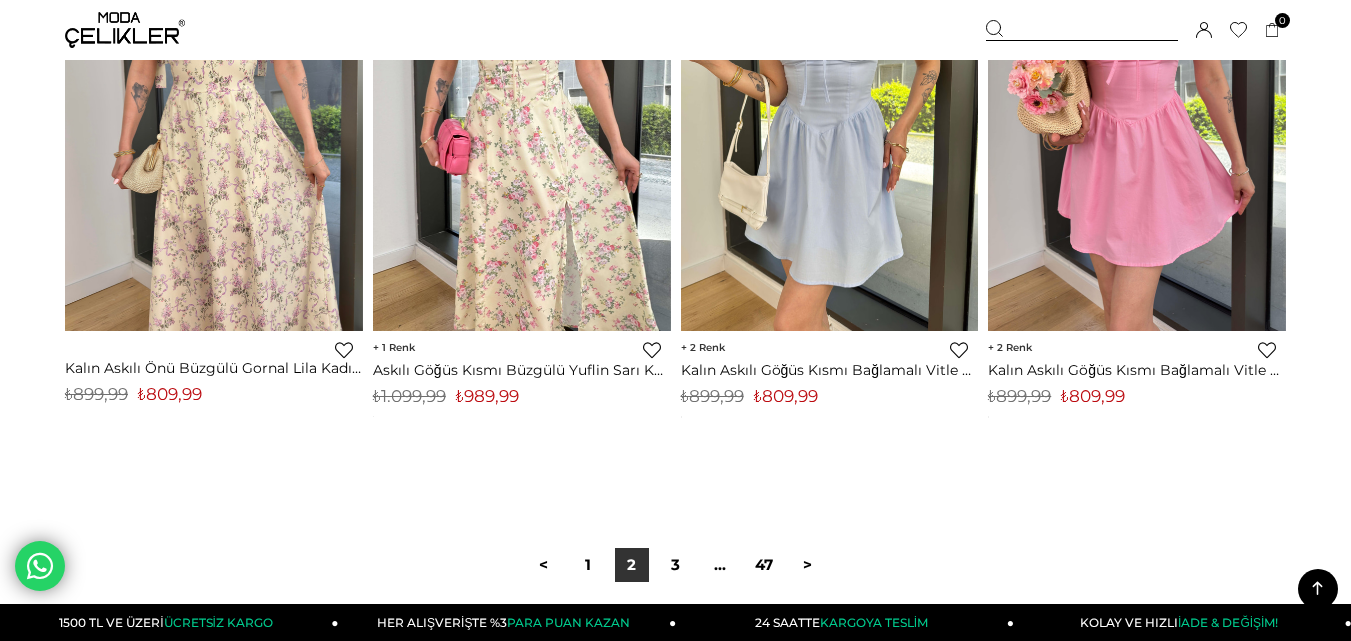 scroll, scrollTop: 11300, scrollLeft: 0, axis: vertical 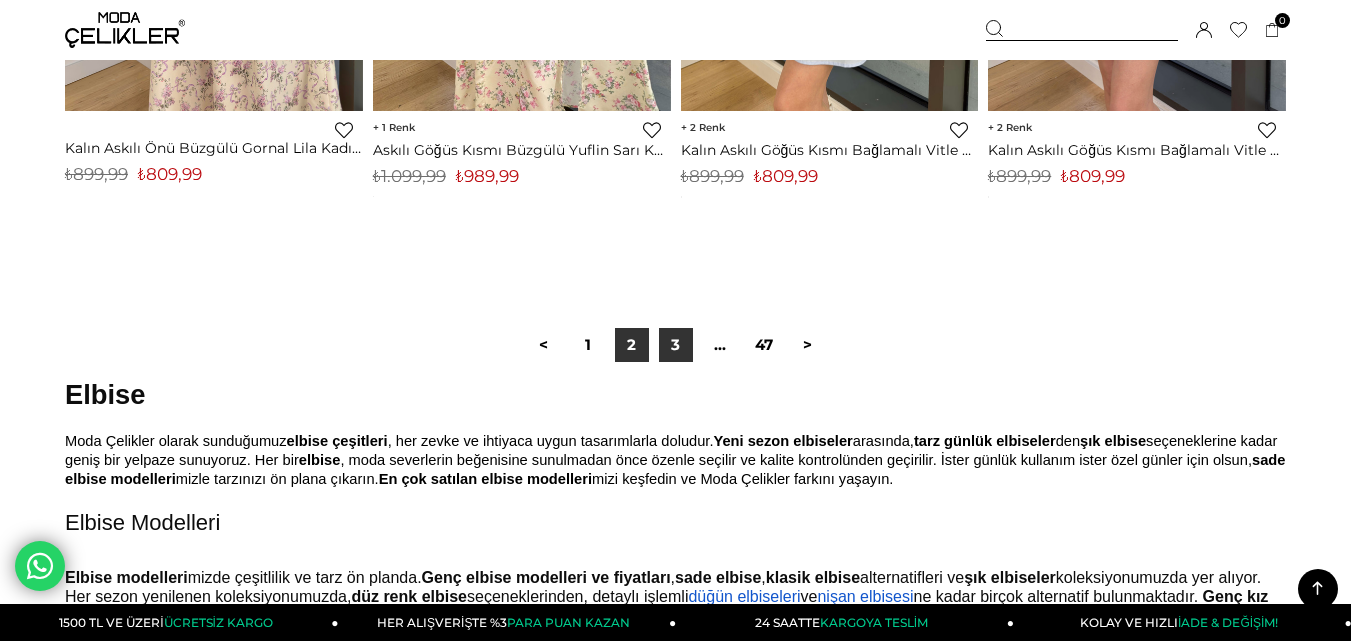 click on "3" at bounding box center [676, 345] 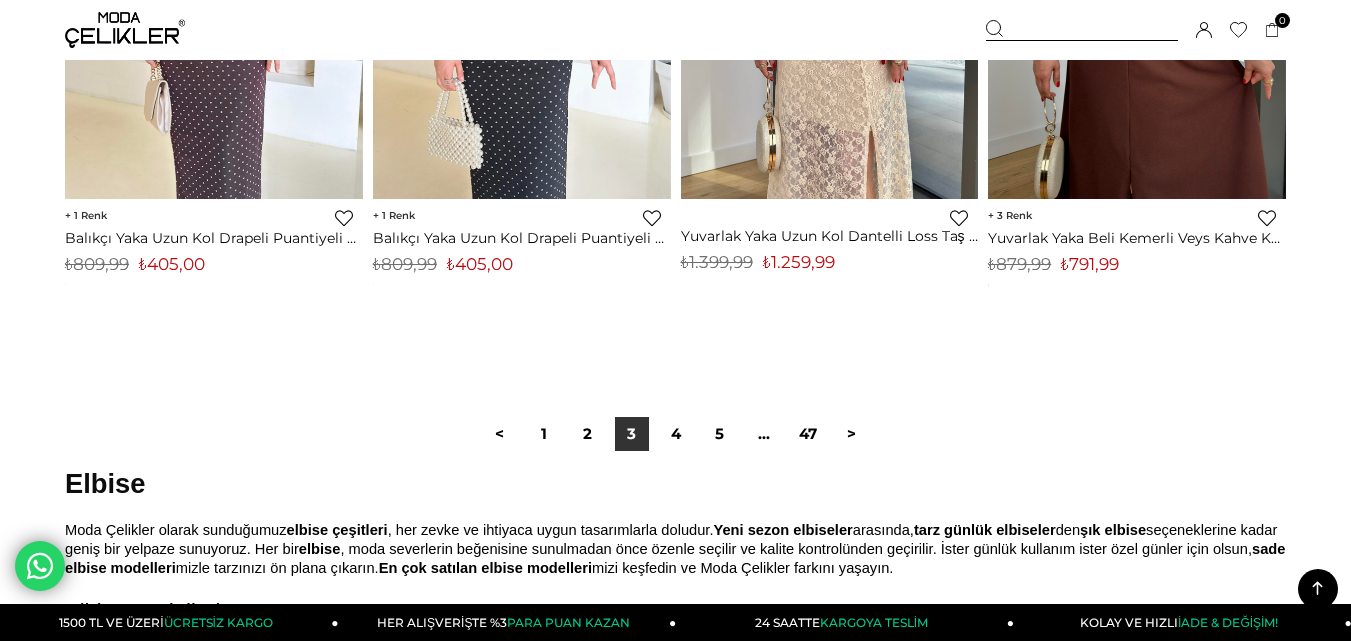 scroll, scrollTop: 11300, scrollLeft: 0, axis: vertical 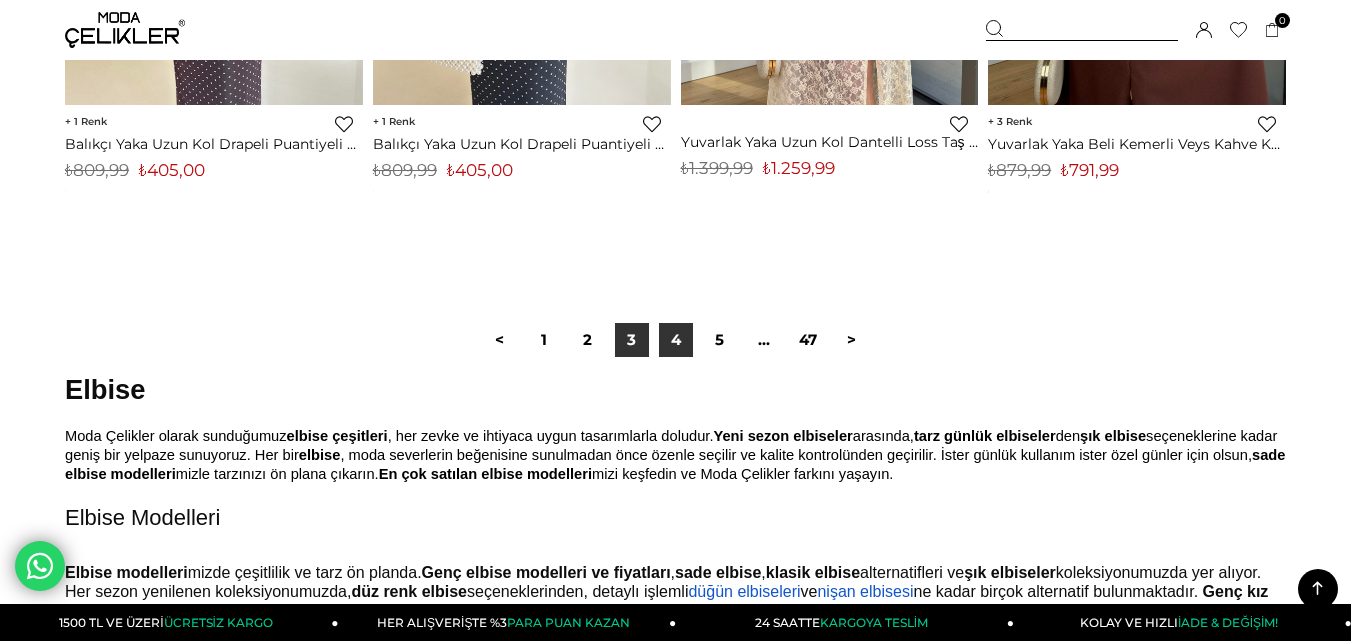 click on "4" at bounding box center [676, 340] 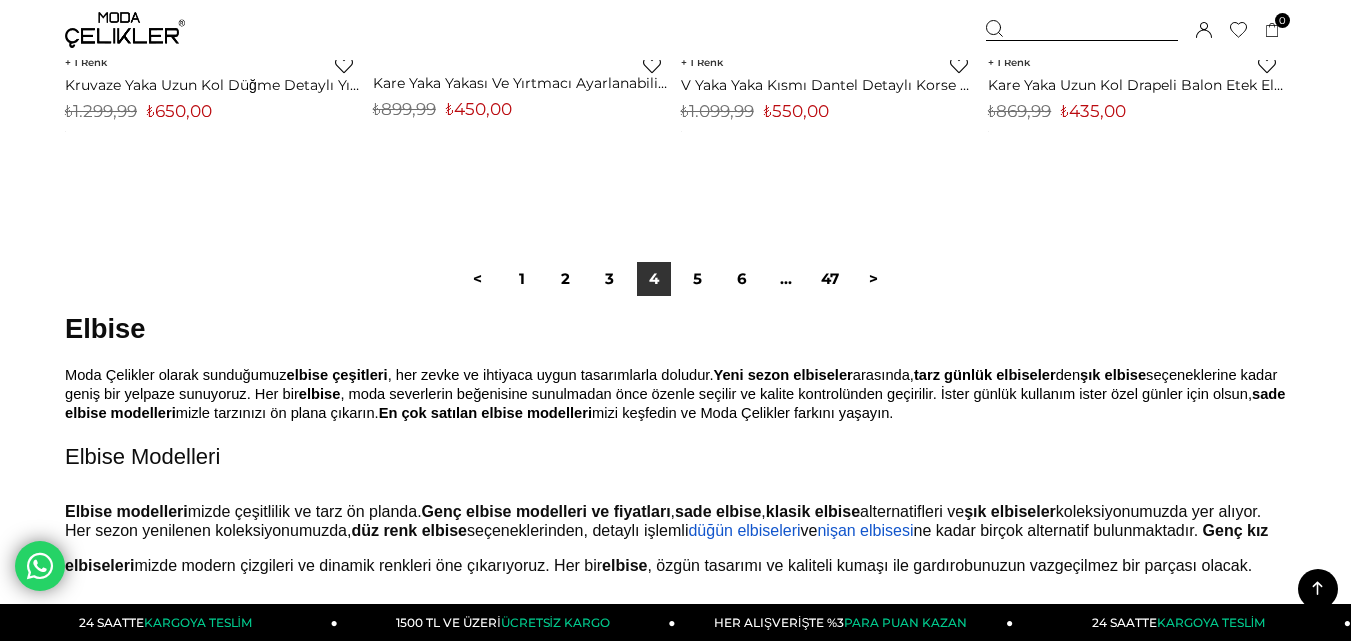 scroll, scrollTop: 11400, scrollLeft: 0, axis: vertical 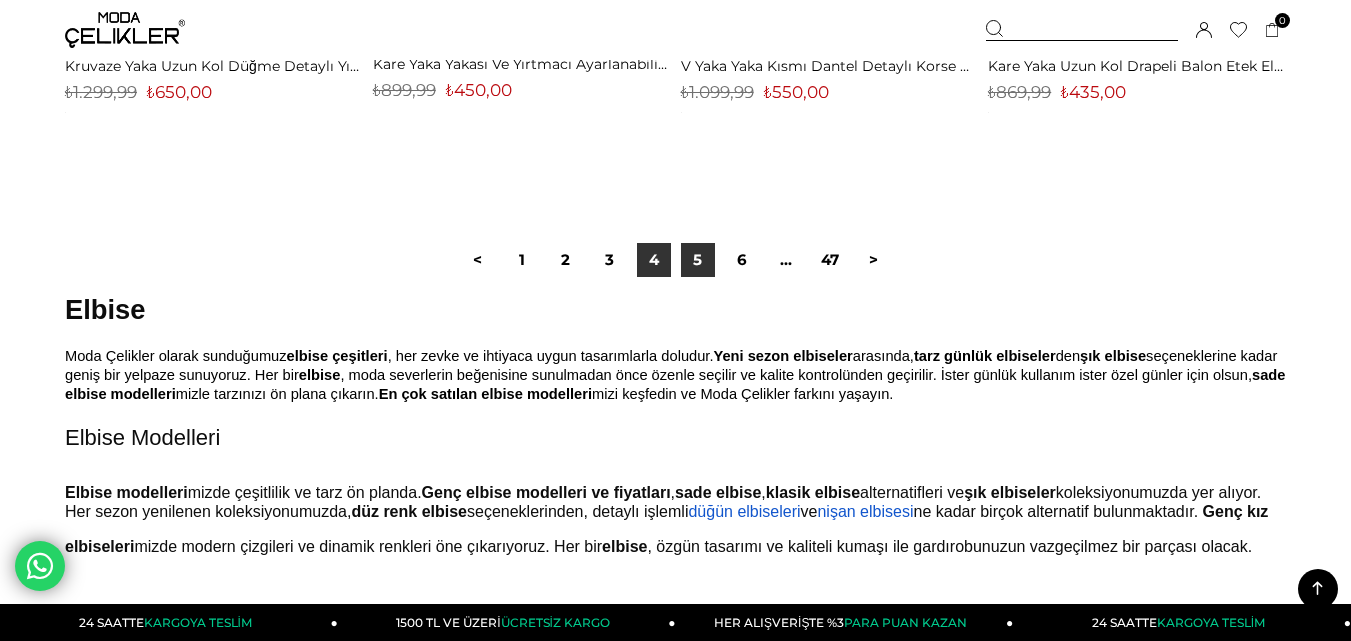 click on "5" at bounding box center [698, 260] 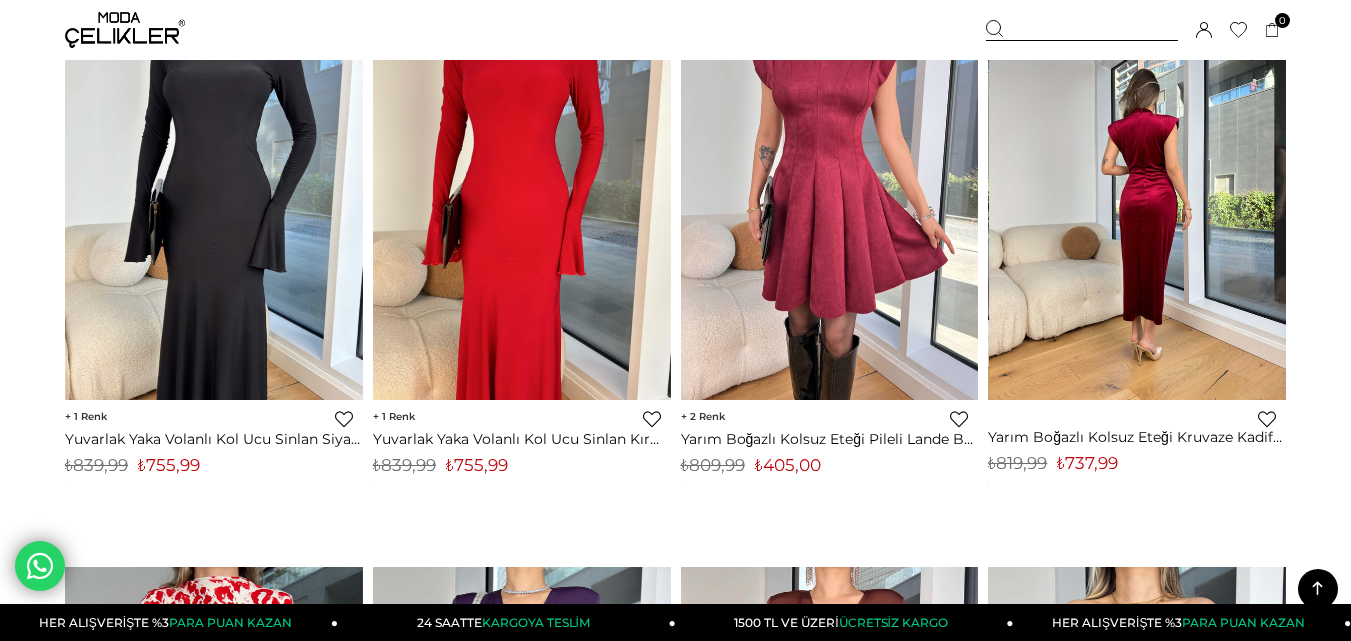 scroll, scrollTop: 3100, scrollLeft: 0, axis: vertical 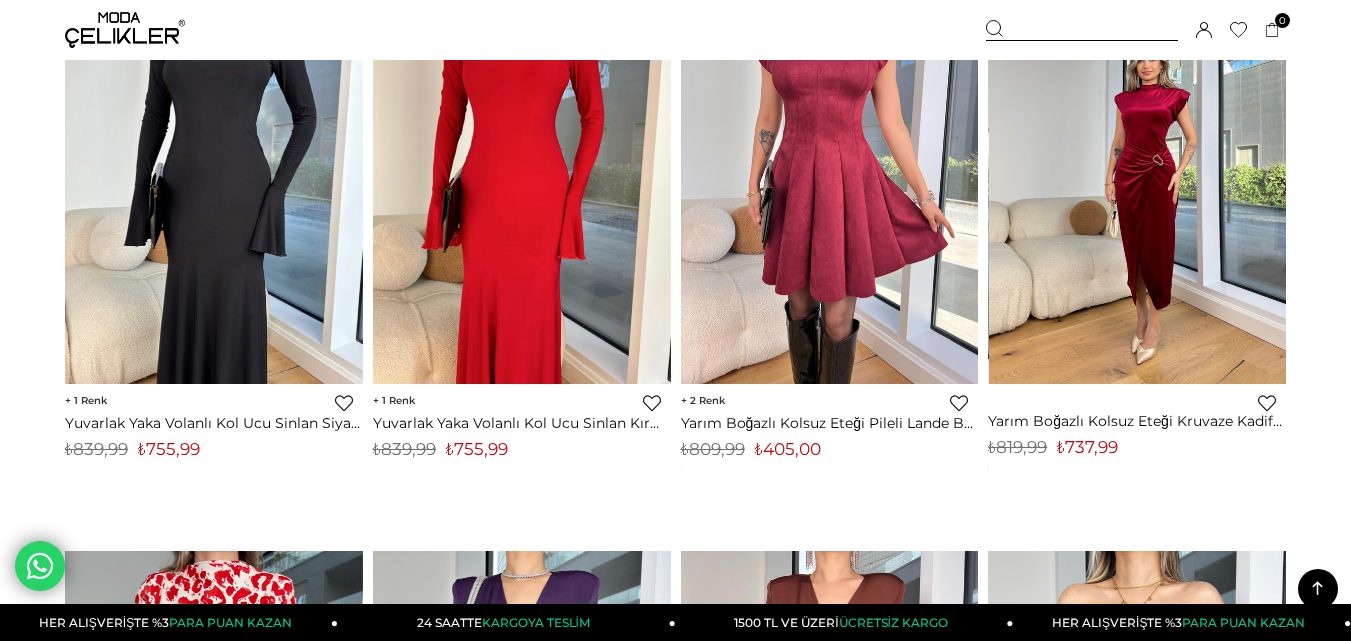 click at bounding box center (1138, 186) 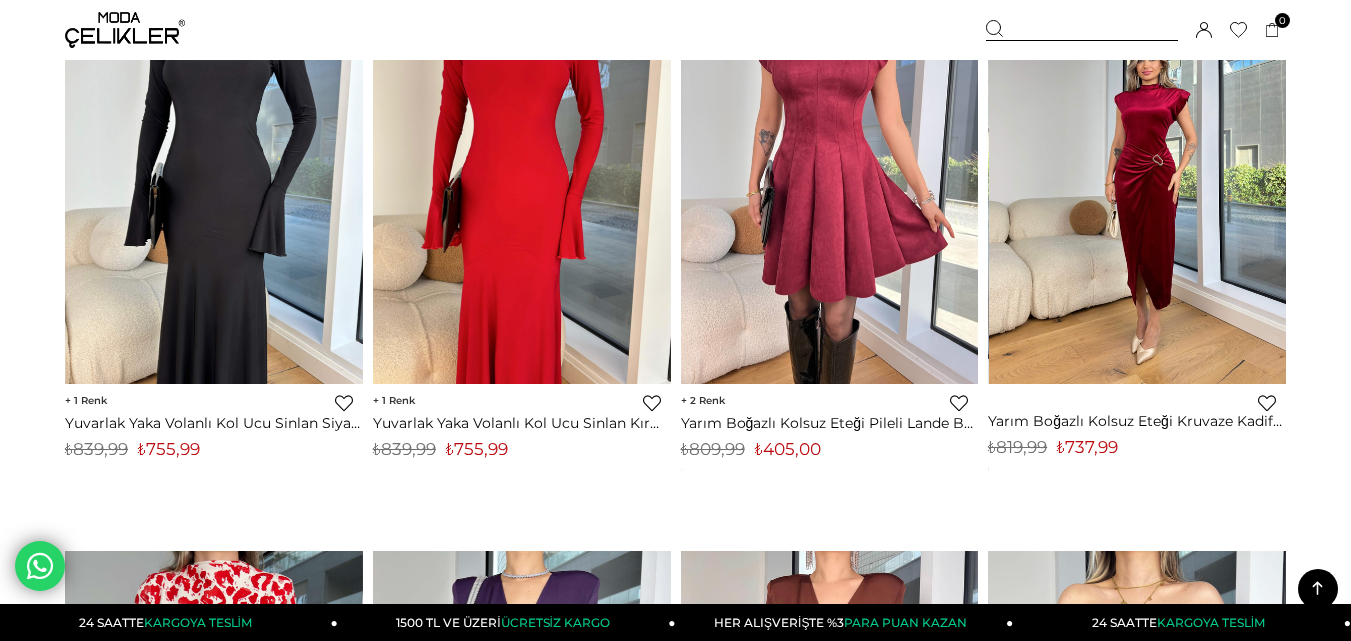 click at bounding box center [1138, 186] 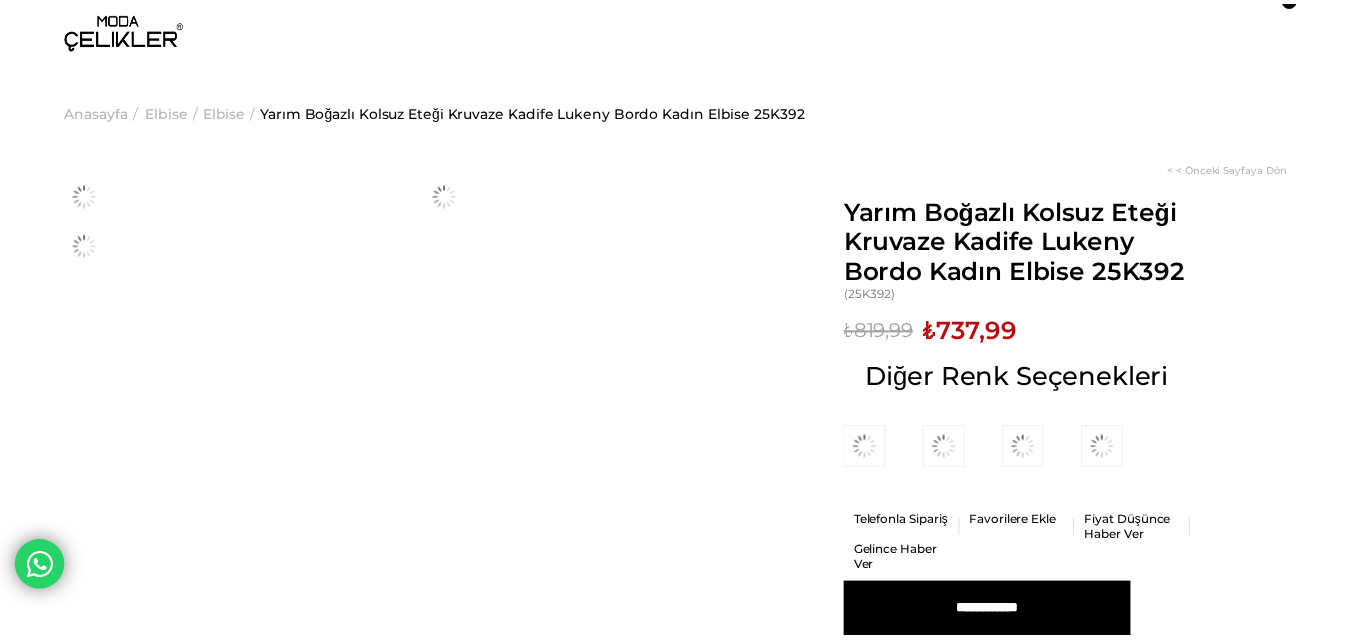 scroll, scrollTop: 0, scrollLeft: 0, axis: both 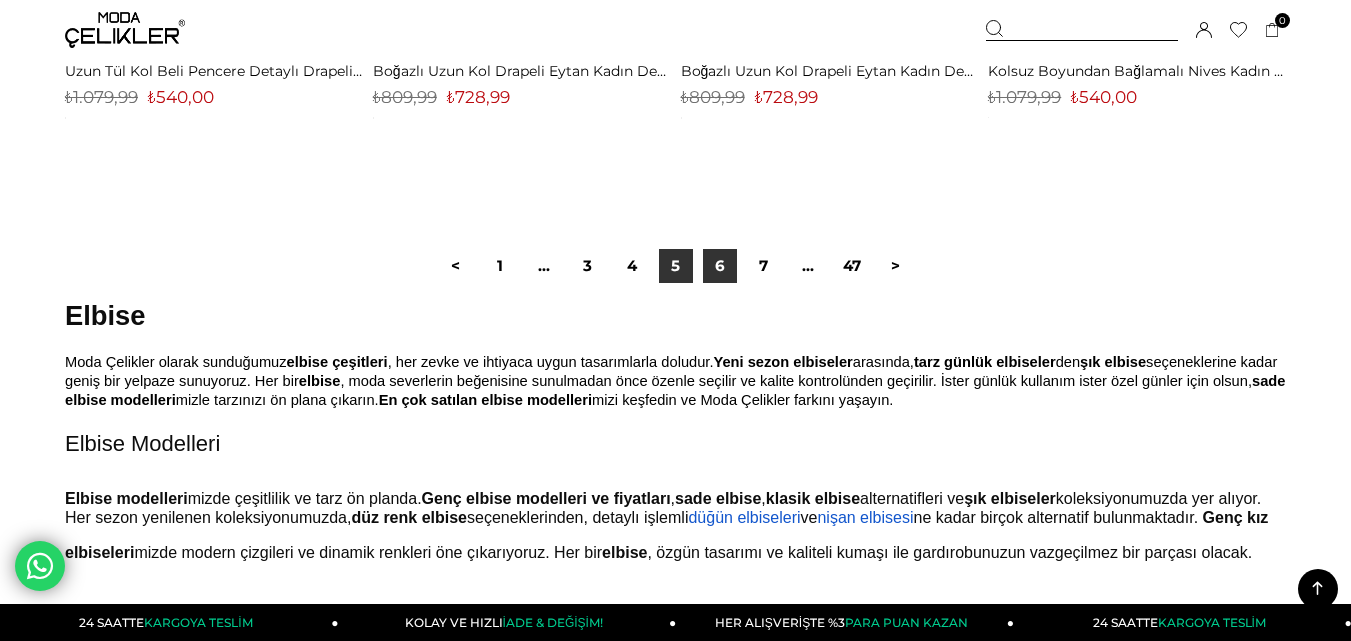 click on "6" at bounding box center [720, 266] 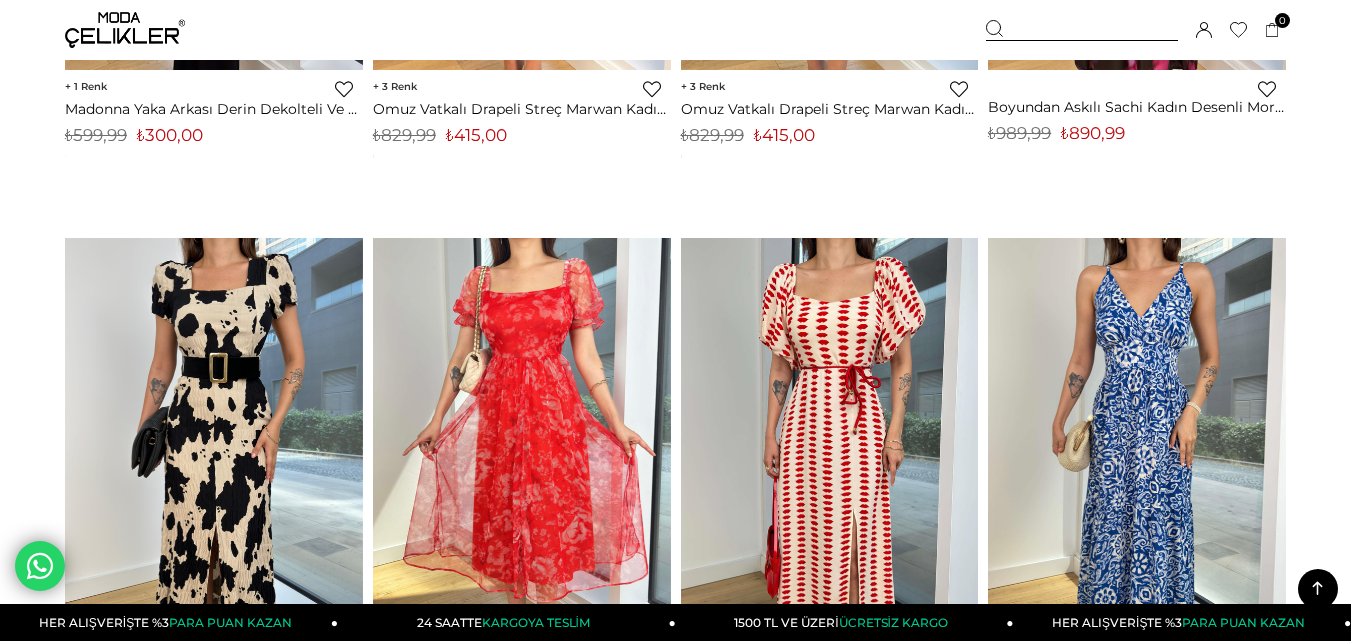 scroll, scrollTop: 5300, scrollLeft: 0, axis: vertical 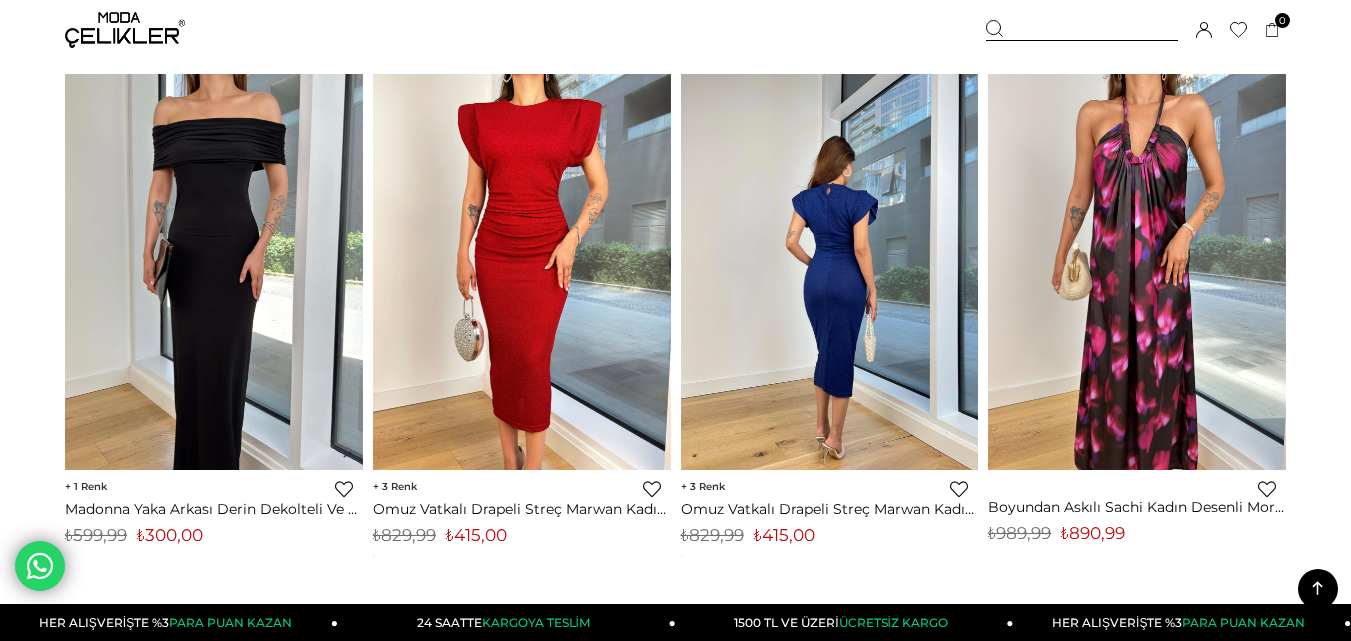 click at bounding box center (831, 272) 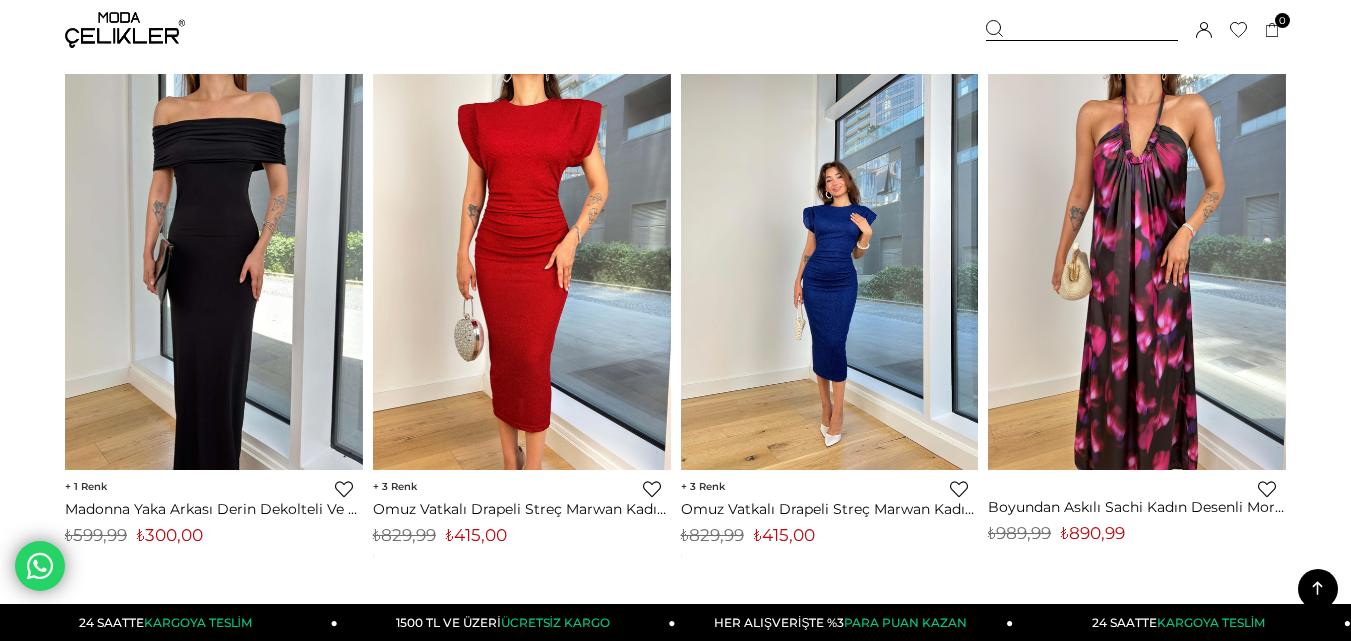 click at bounding box center (830, 272) 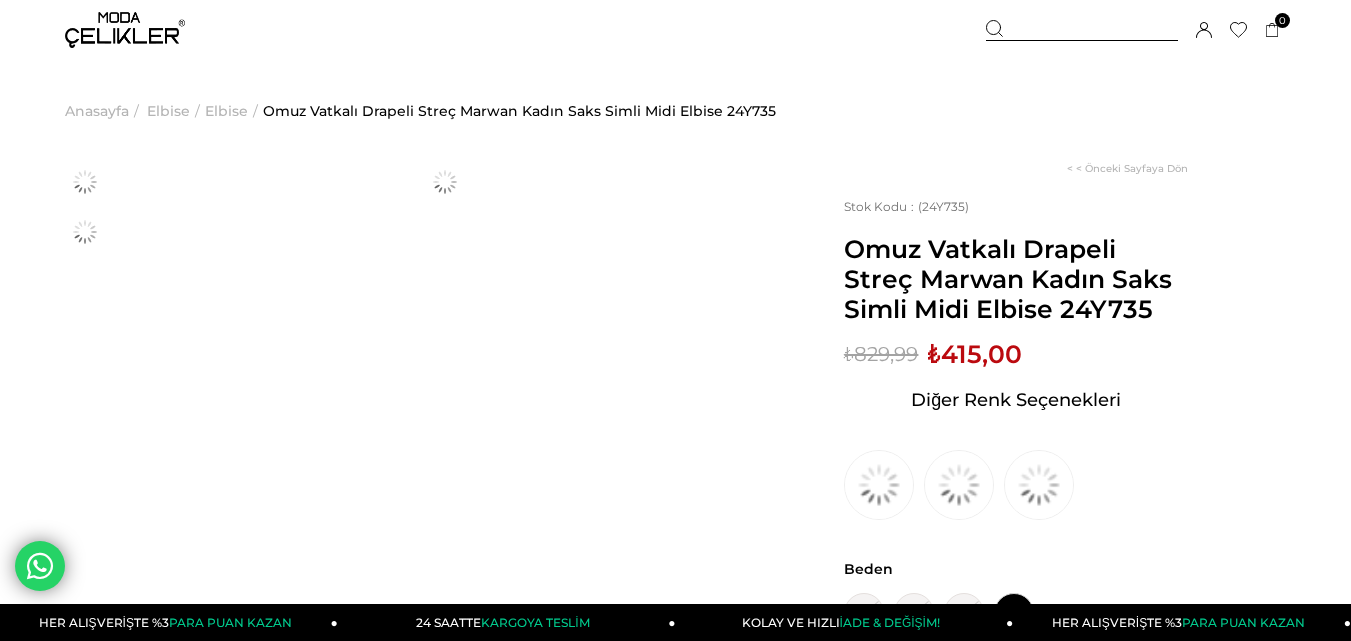 scroll, scrollTop: 0, scrollLeft: 0, axis: both 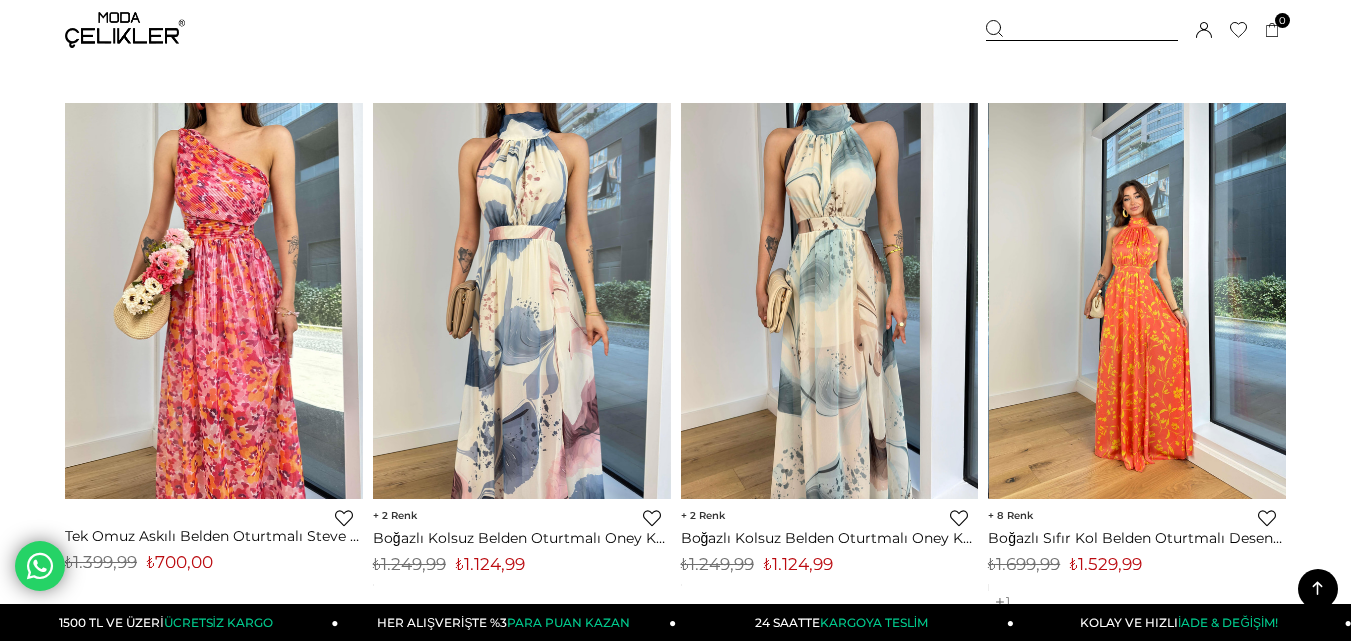 click at bounding box center [1138, 301] 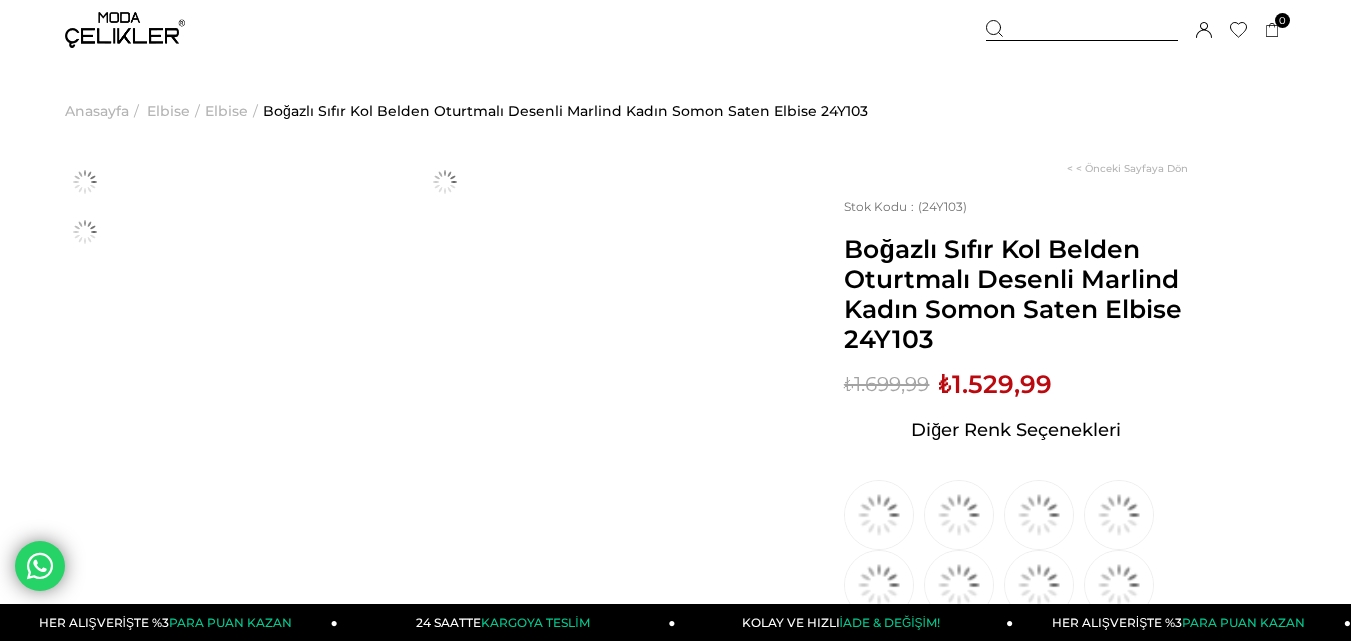 scroll, scrollTop: 0, scrollLeft: 0, axis: both 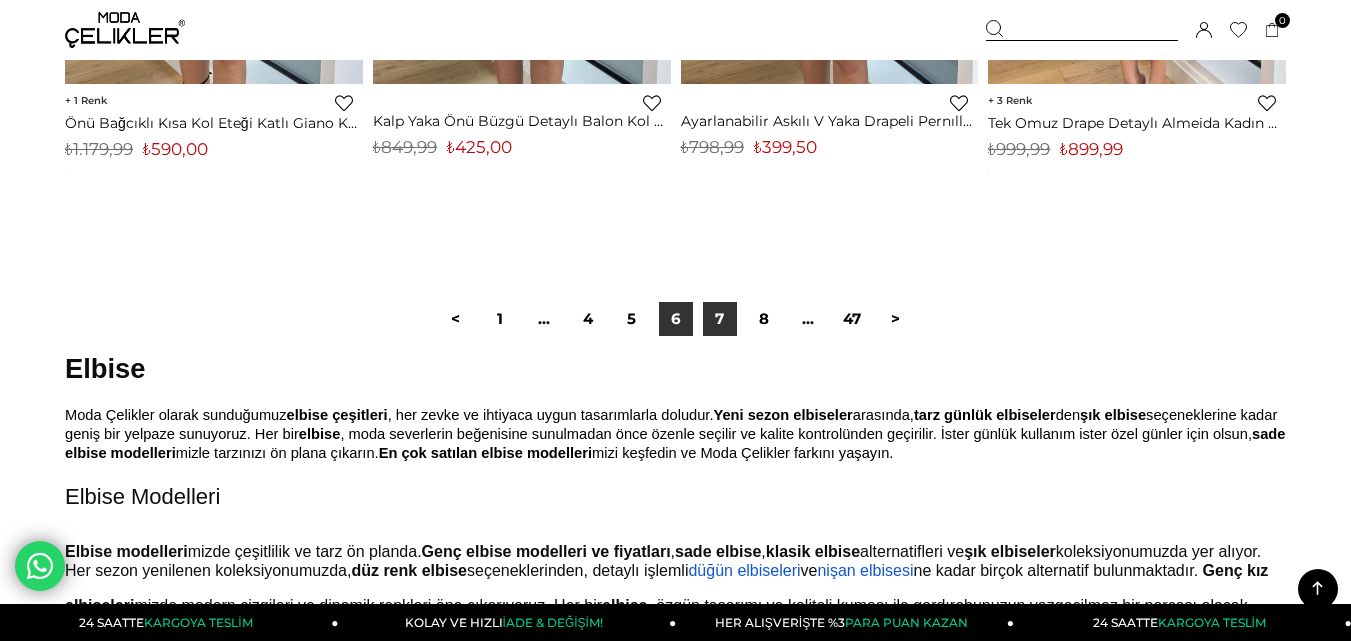 click on "7" at bounding box center [720, 319] 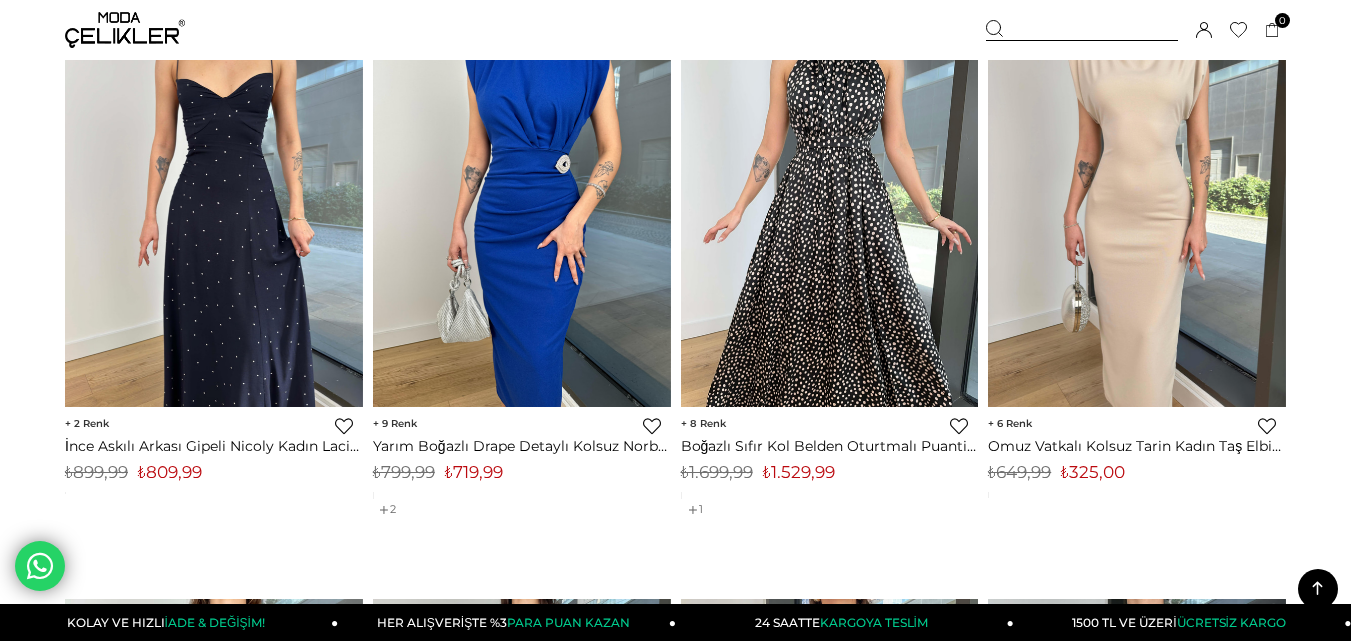 scroll, scrollTop: 7500, scrollLeft: 0, axis: vertical 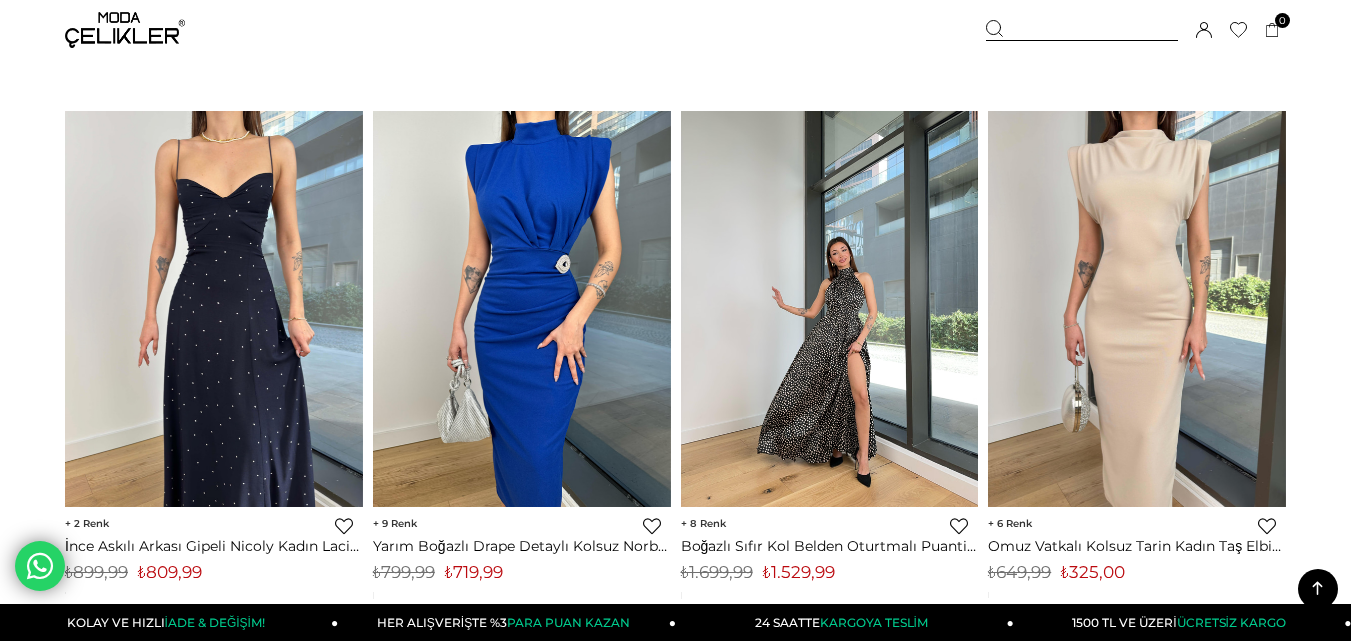 click at bounding box center (830, 309) 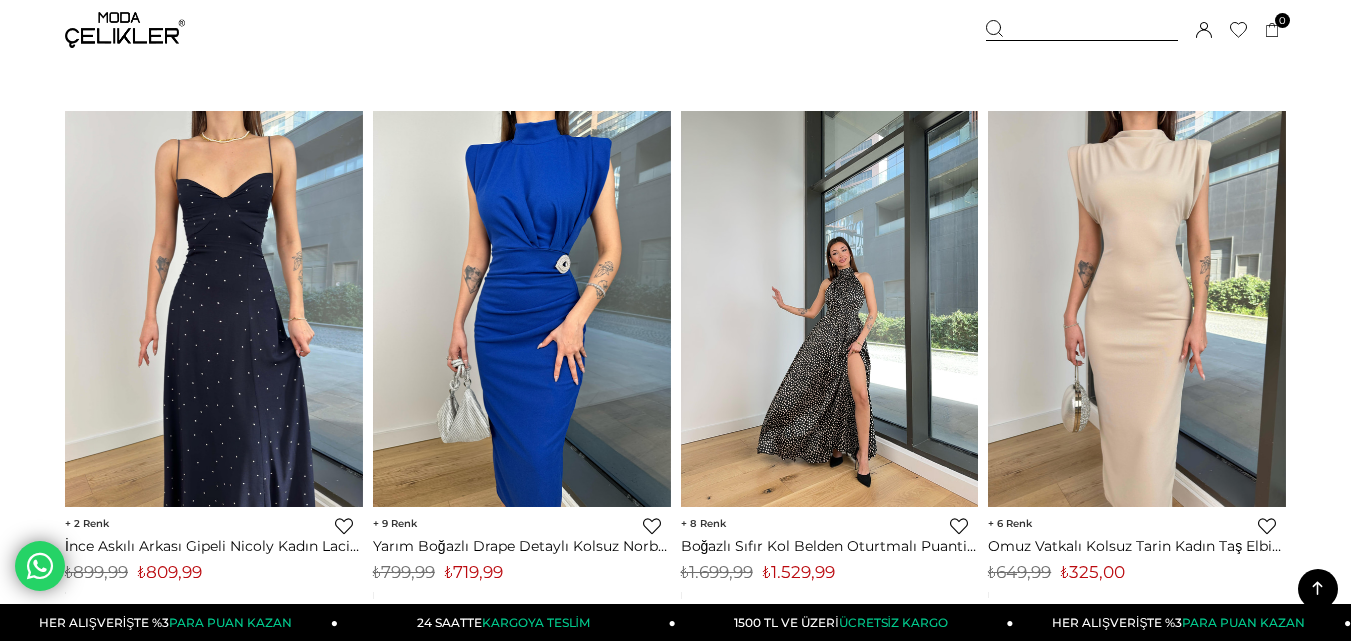 click at bounding box center [830, 309] 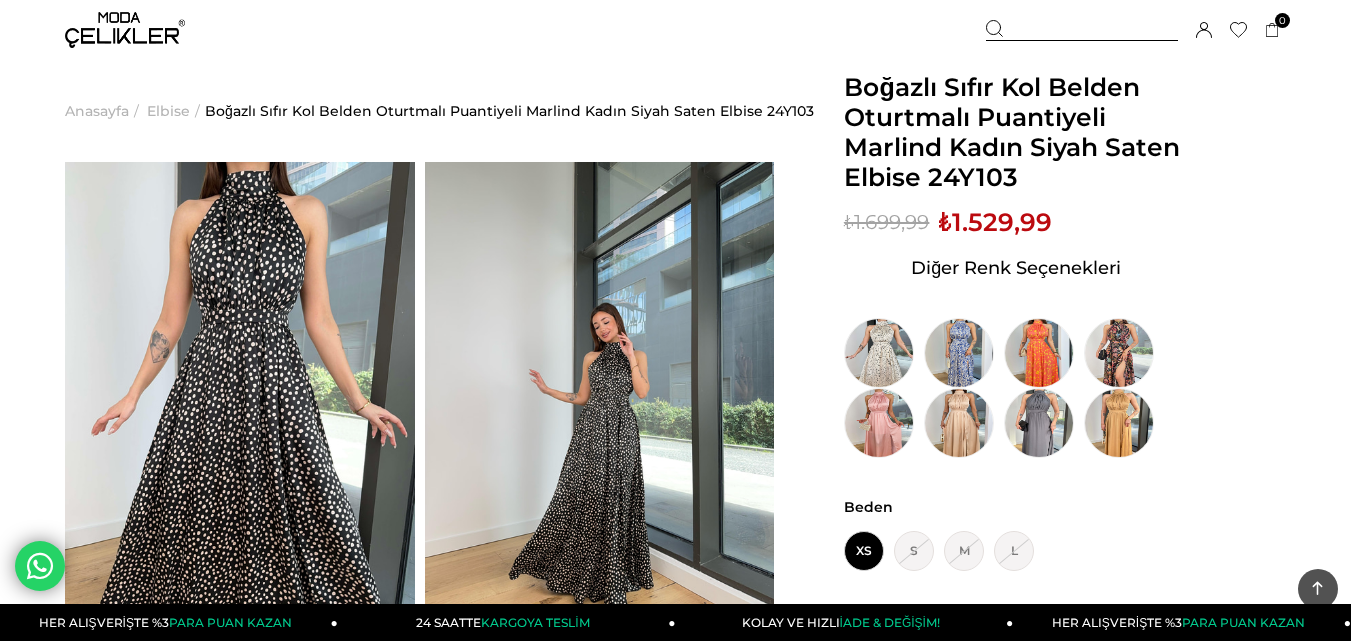 scroll, scrollTop: 400, scrollLeft: 0, axis: vertical 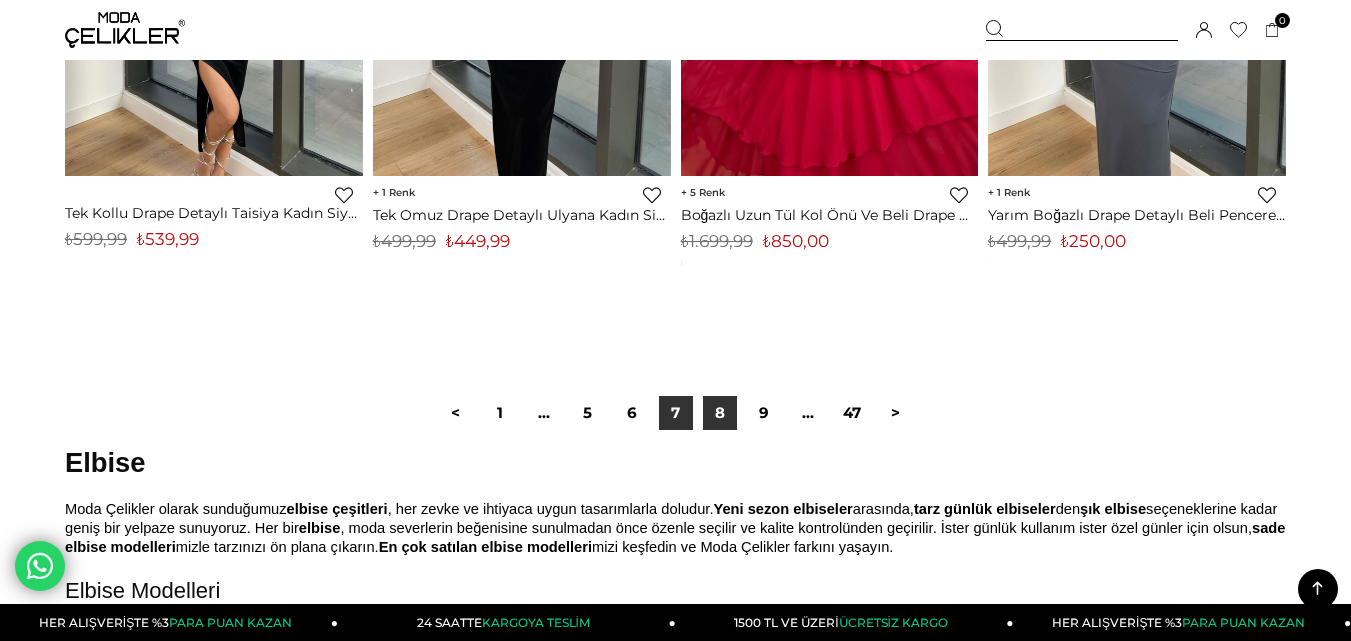 click on "8" at bounding box center [720, 413] 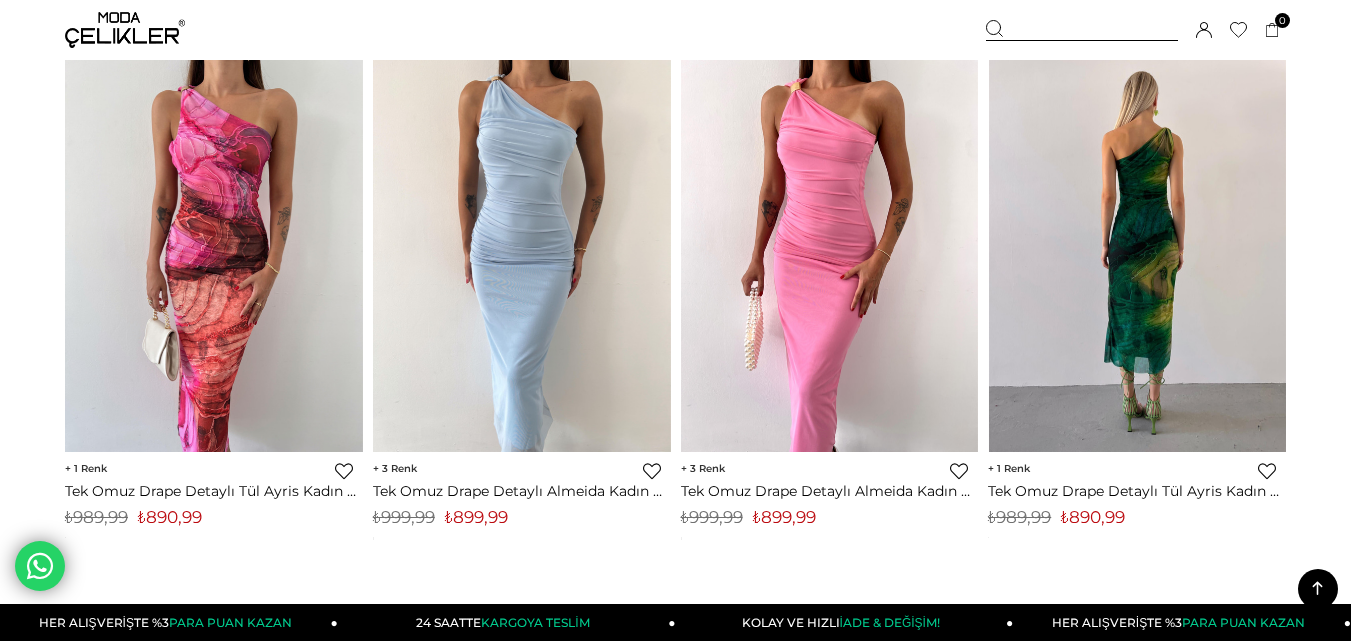 scroll, scrollTop: 800, scrollLeft: 0, axis: vertical 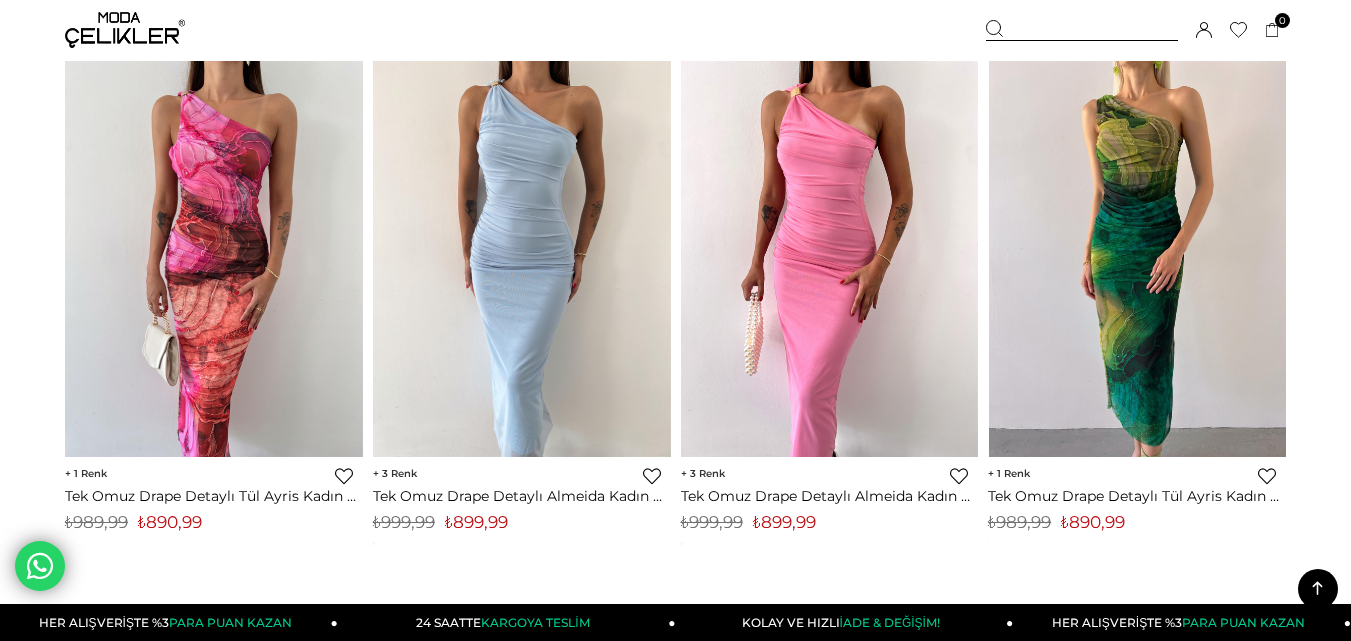 click at bounding box center (988, 259) 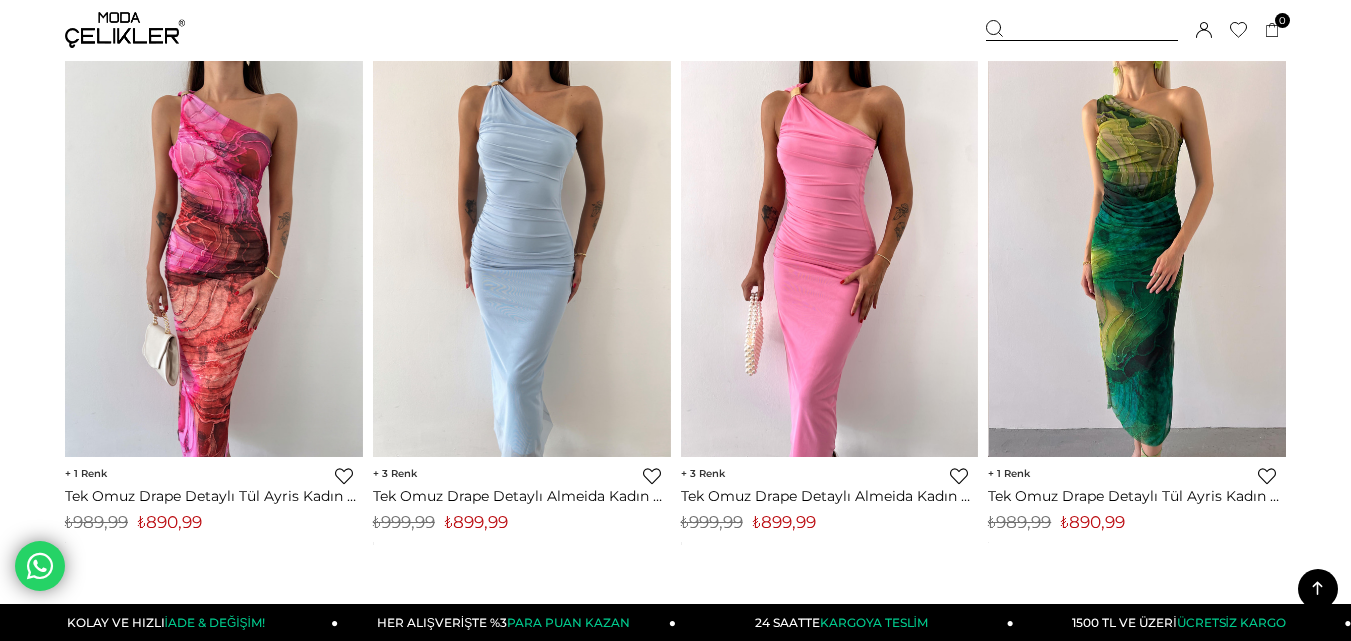 click at bounding box center (1138, 259) 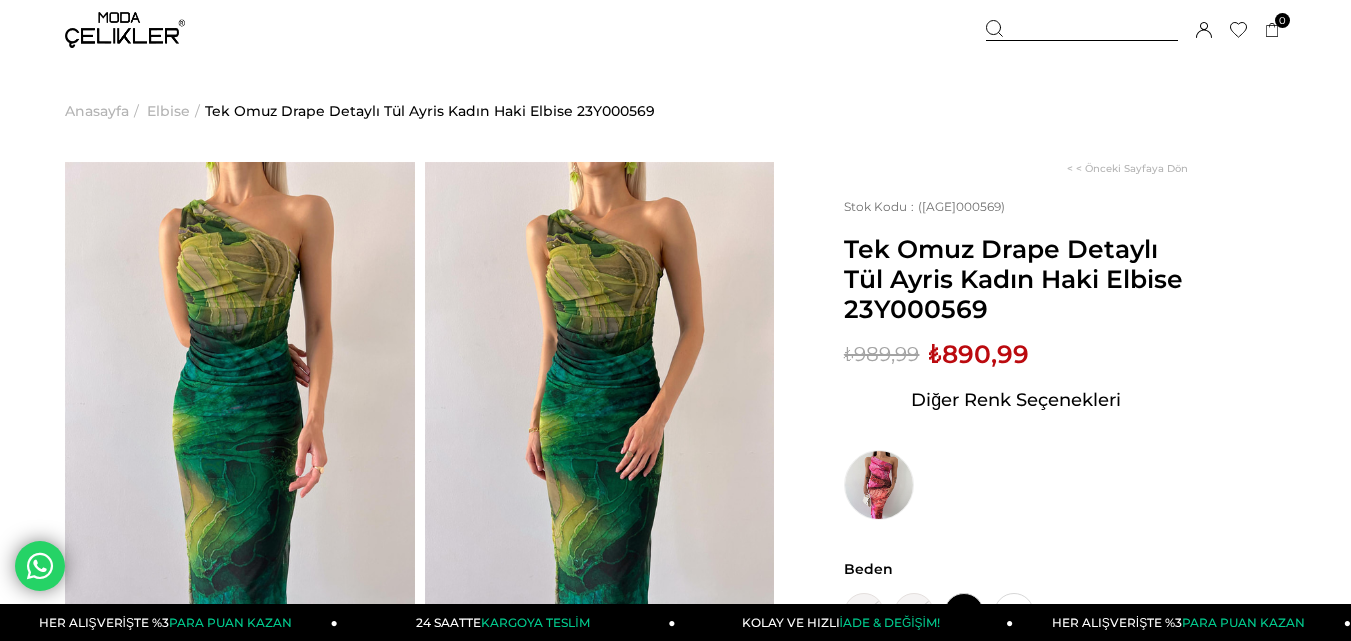 scroll, scrollTop: 98, scrollLeft: 0, axis: vertical 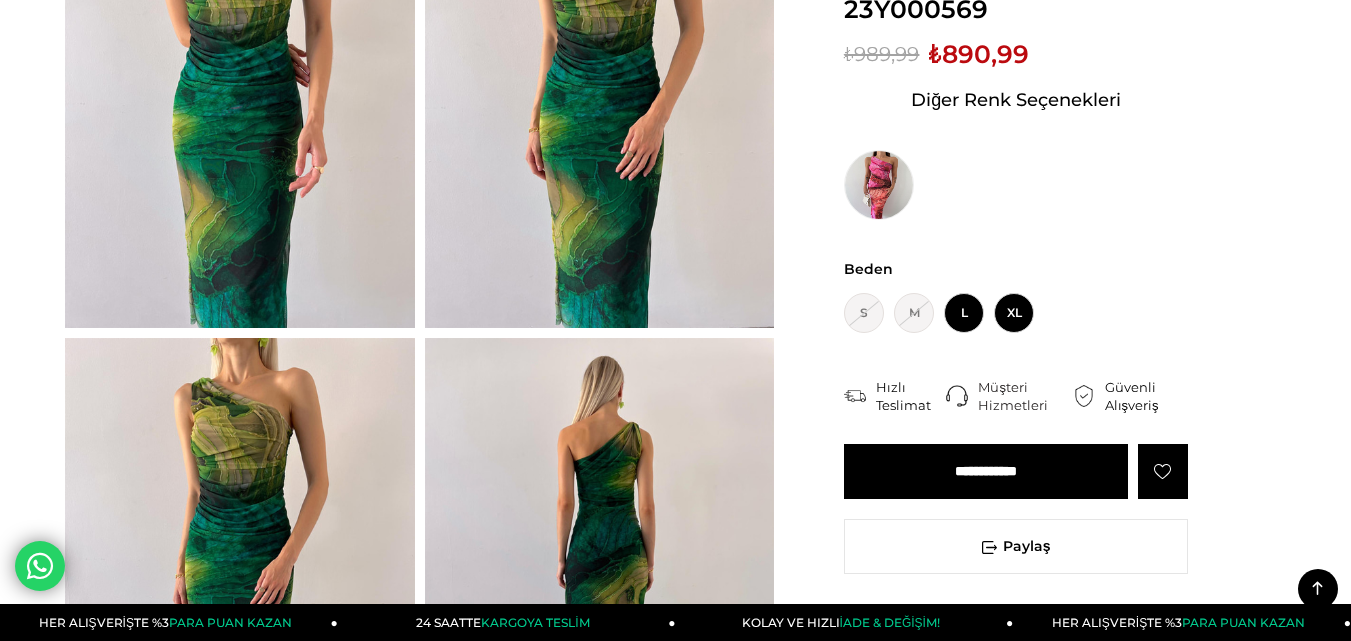 click on "XL" at bounding box center [1014, 313] 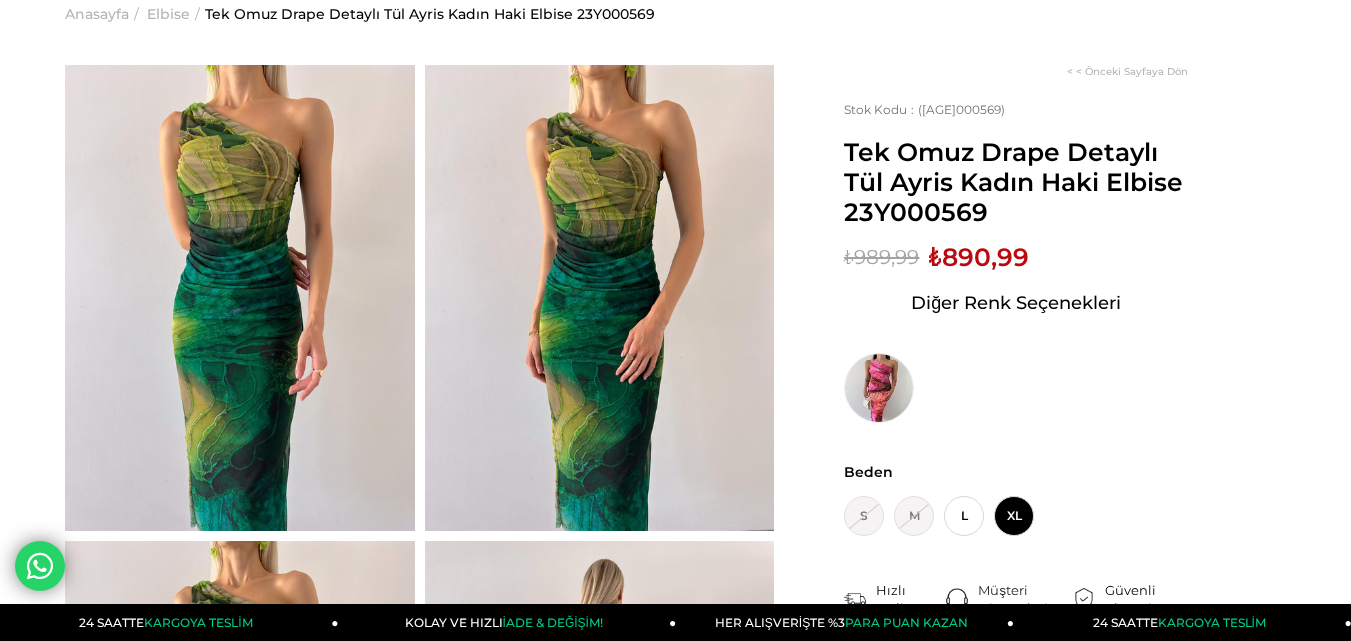 scroll, scrollTop: 0, scrollLeft: 0, axis: both 